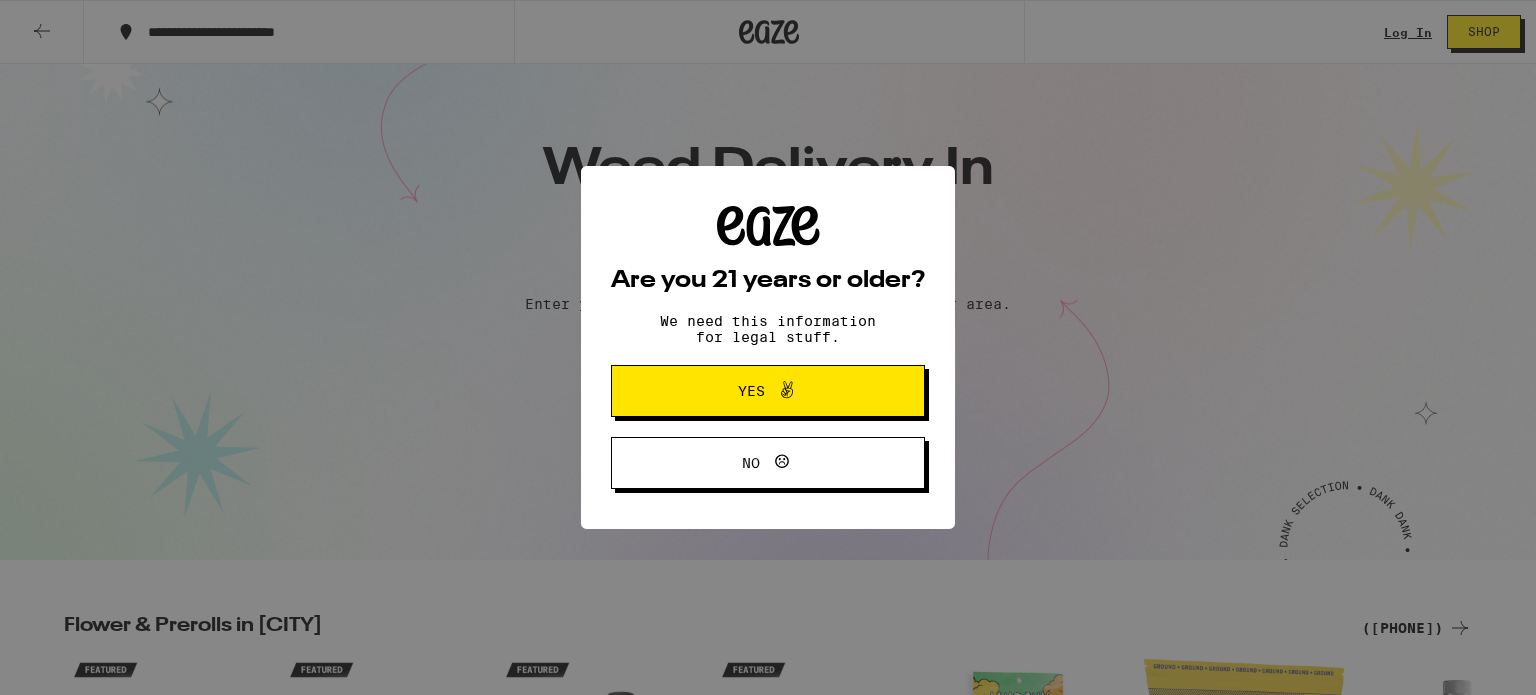 scroll, scrollTop: 0, scrollLeft: 0, axis: both 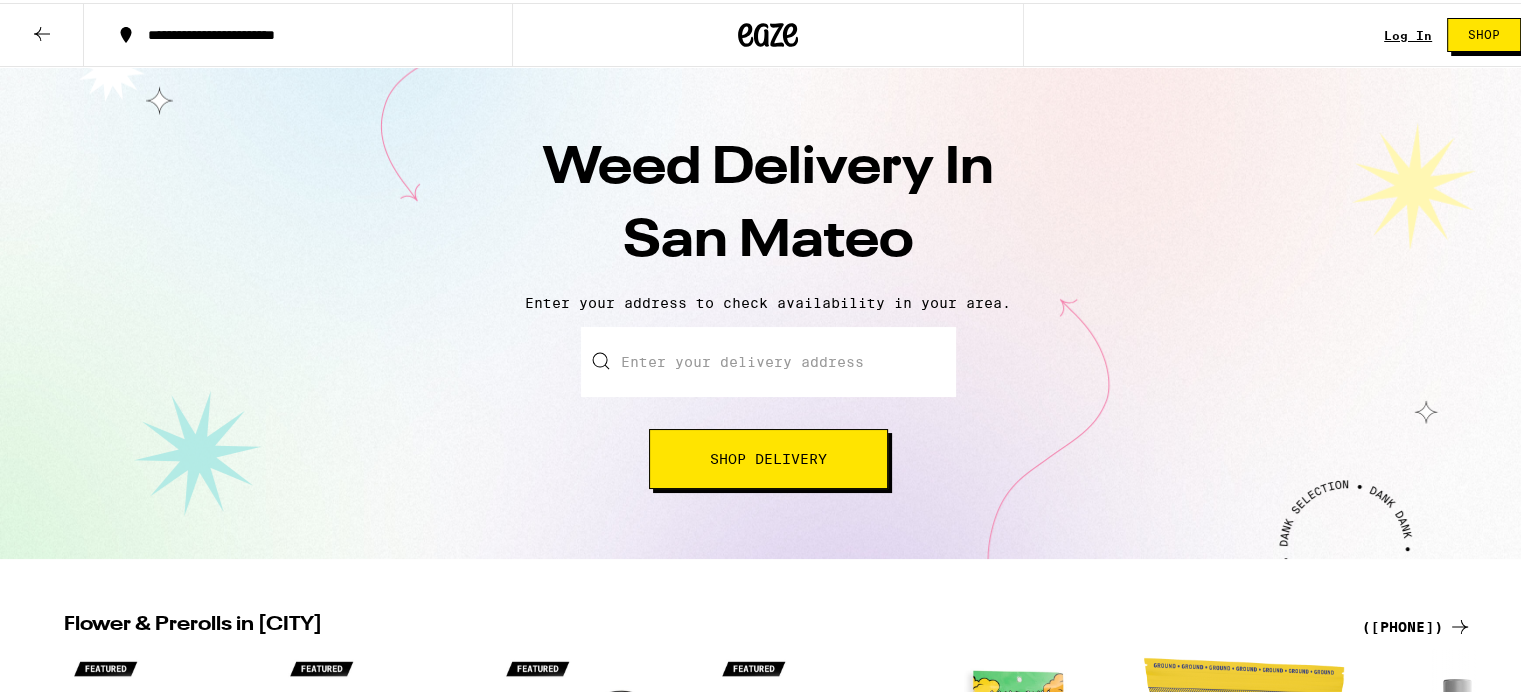 click on "Enter your delivery address" at bounding box center [768, 359] 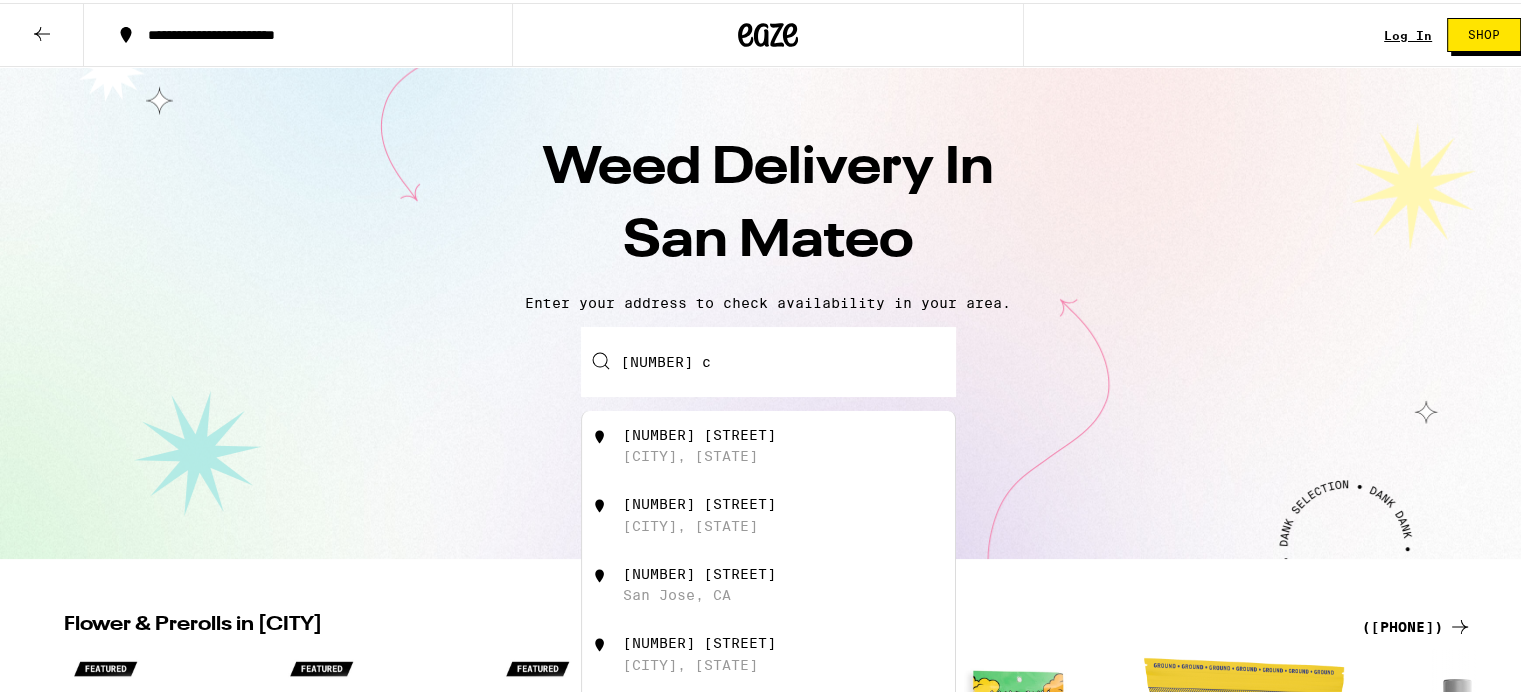 click on "[NUMBER] [STREET]" at bounding box center (699, 432) 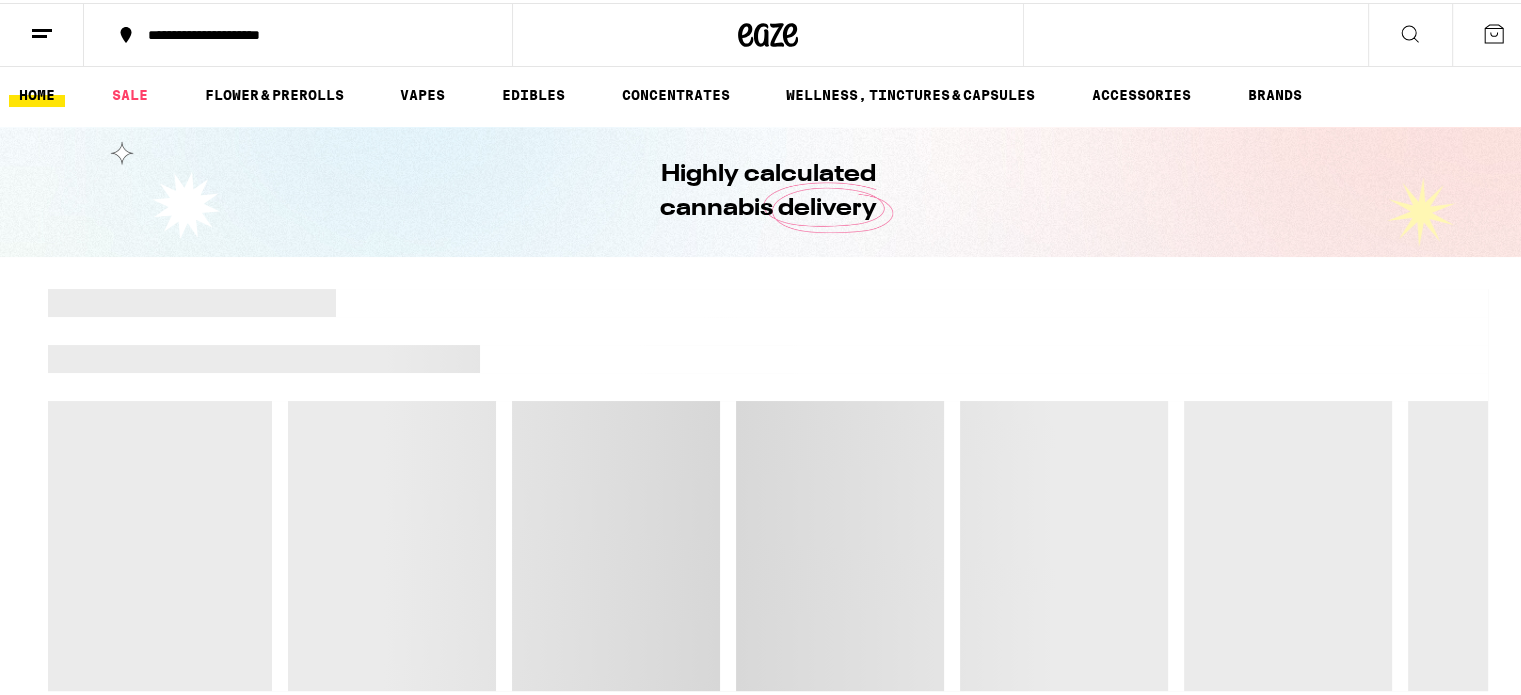 scroll, scrollTop: 0, scrollLeft: 0, axis: both 